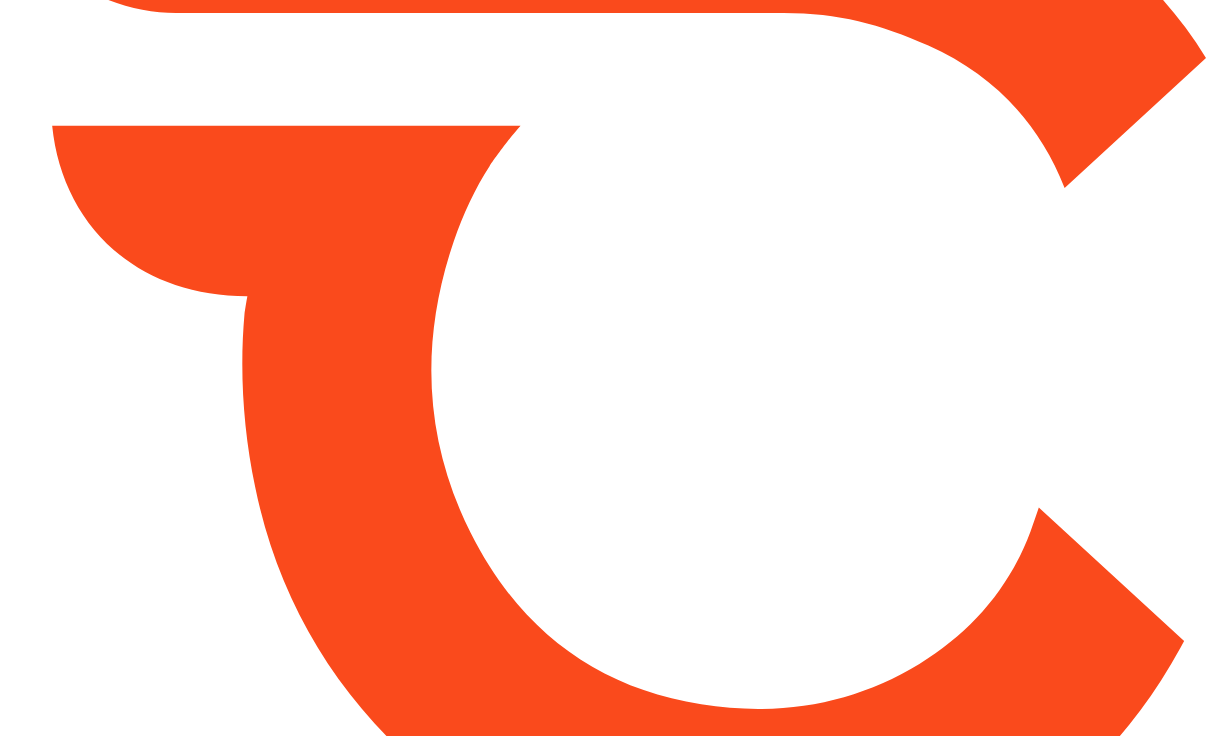 scroll, scrollTop: 0, scrollLeft: 0, axis: both 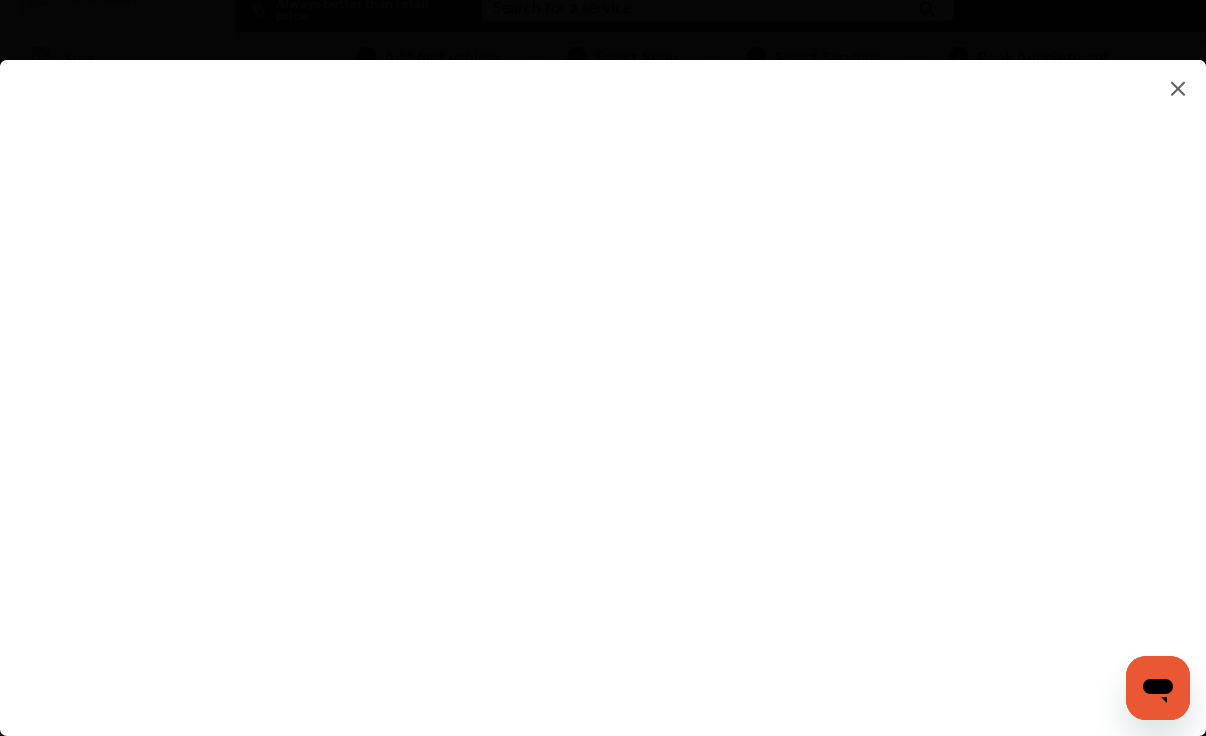 click at bounding box center [603, 378] 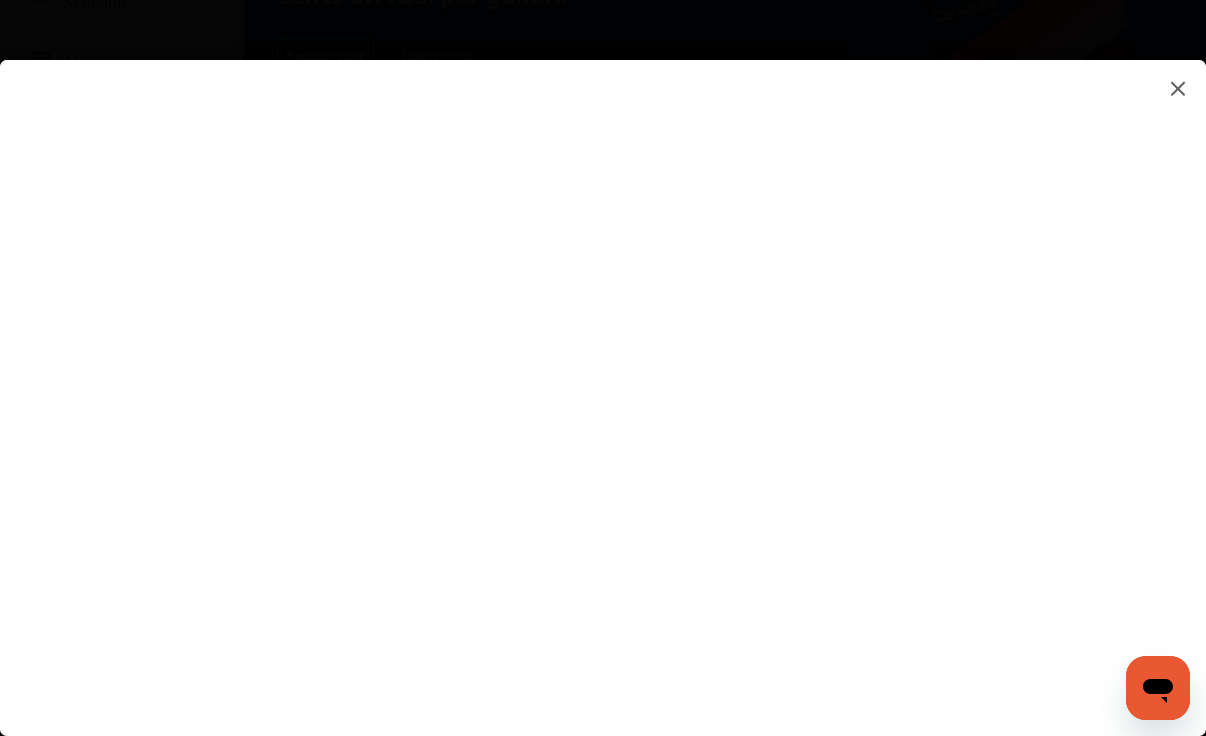 scroll, scrollTop: 324, scrollLeft: 0, axis: vertical 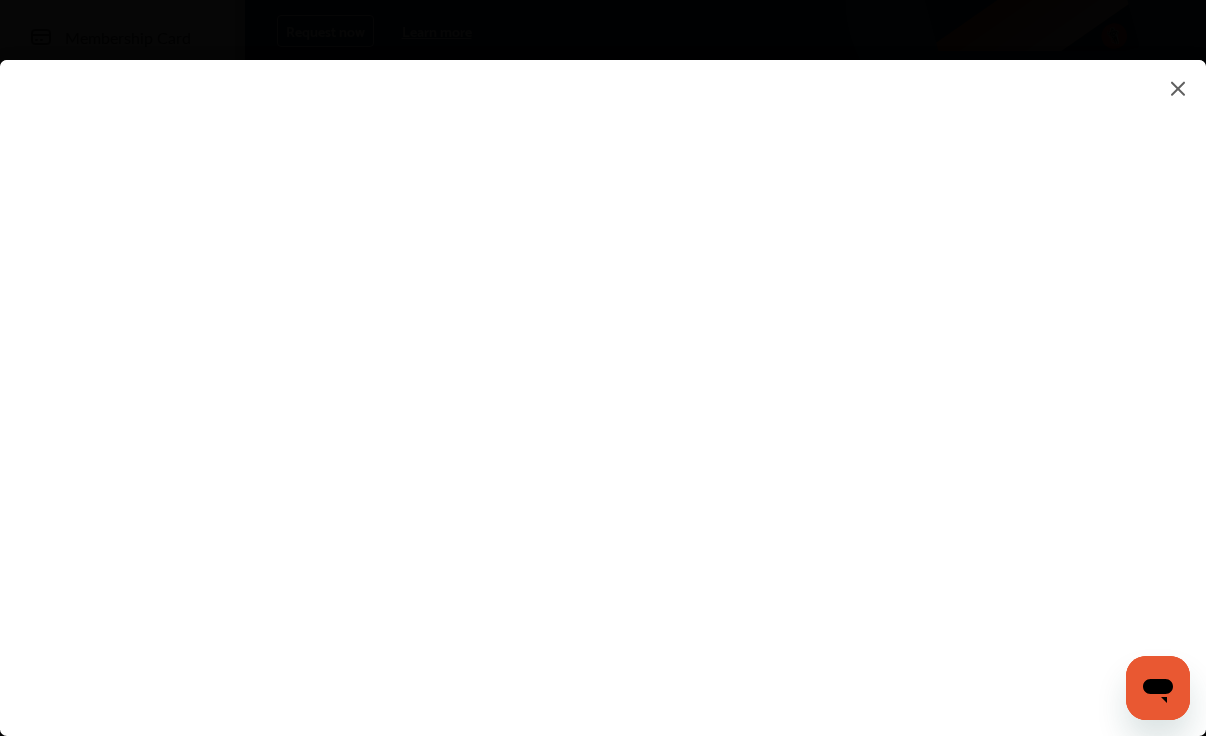click at bounding box center (603, 378) 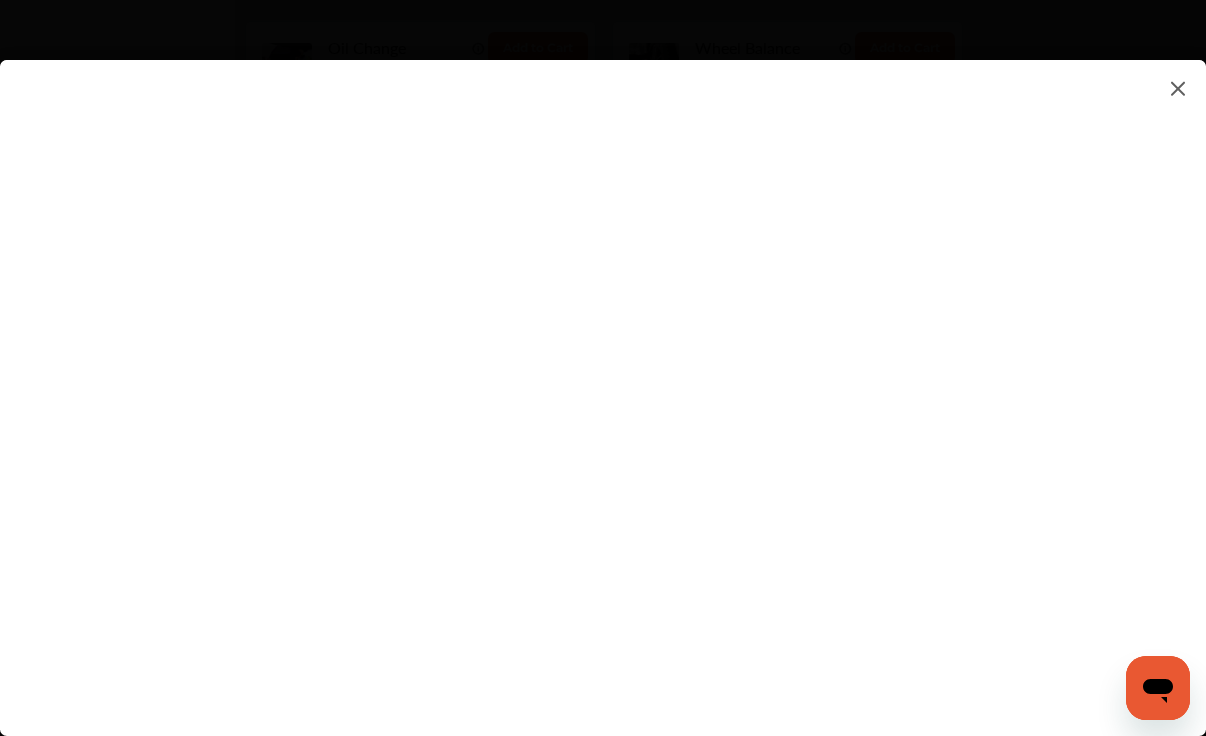 scroll, scrollTop: 1221, scrollLeft: 0, axis: vertical 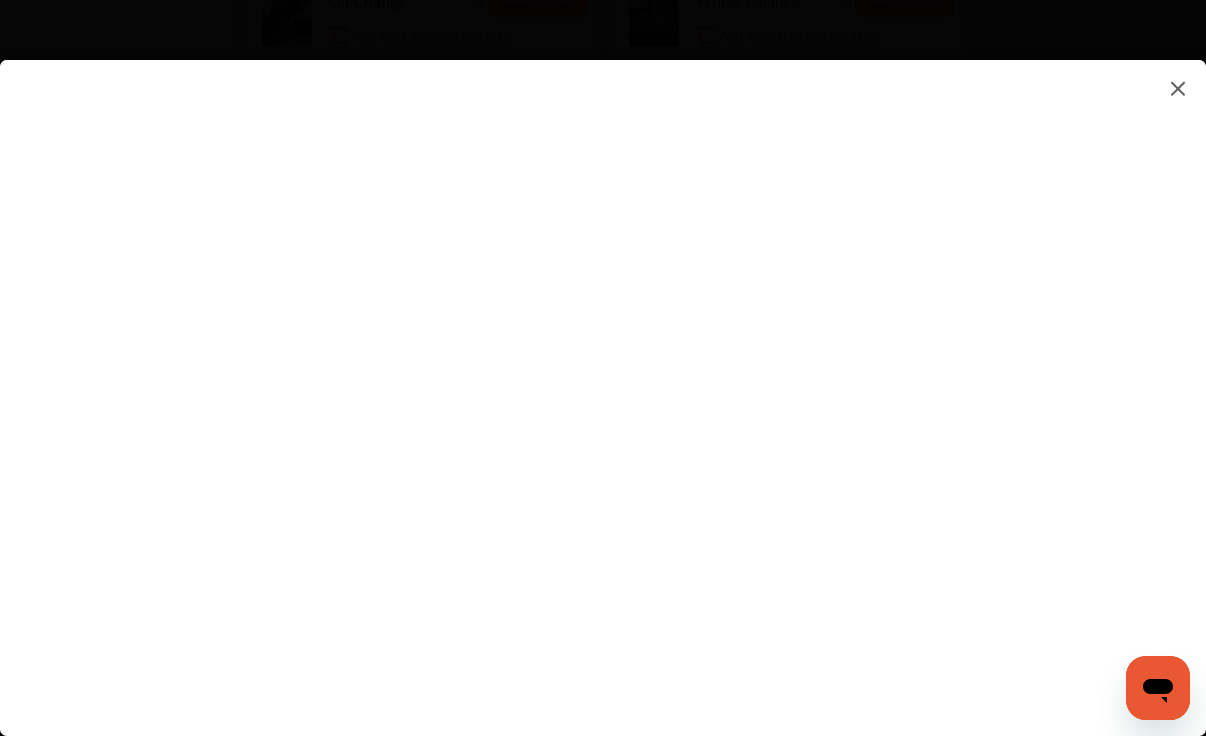 click at bounding box center (603, 378) 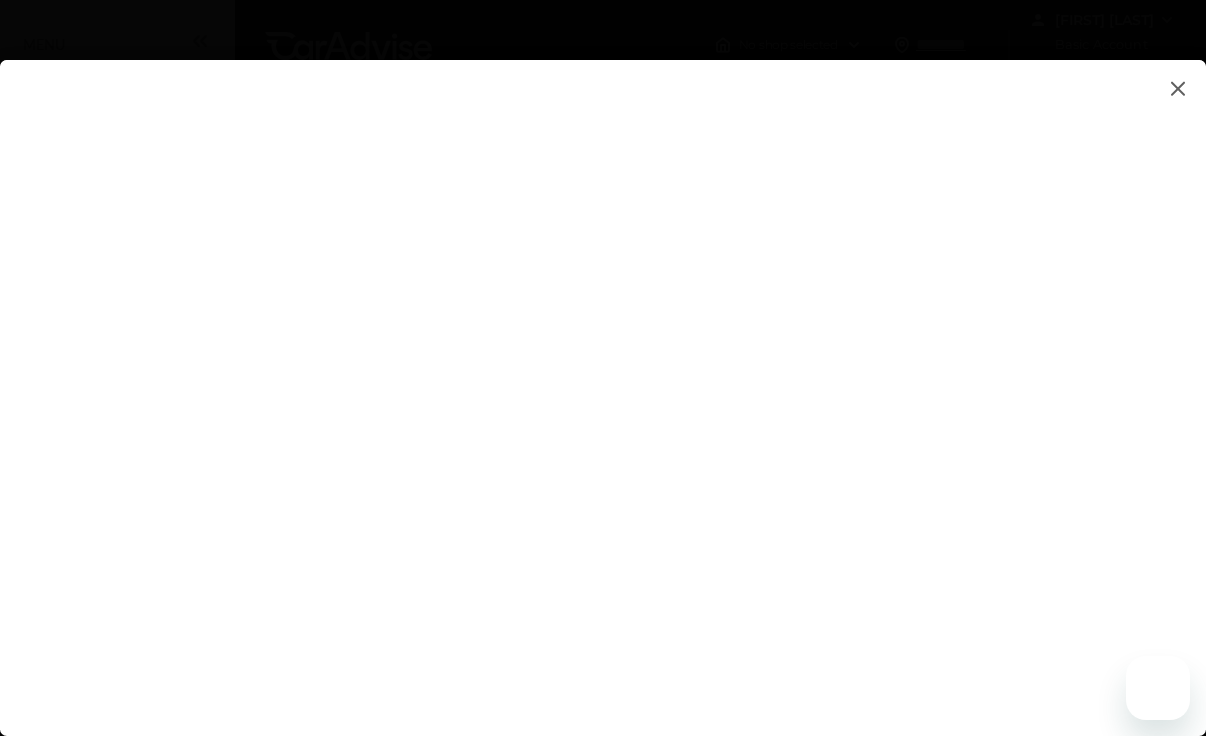 scroll, scrollTop: 0, scrollLeft: 0, axis: both 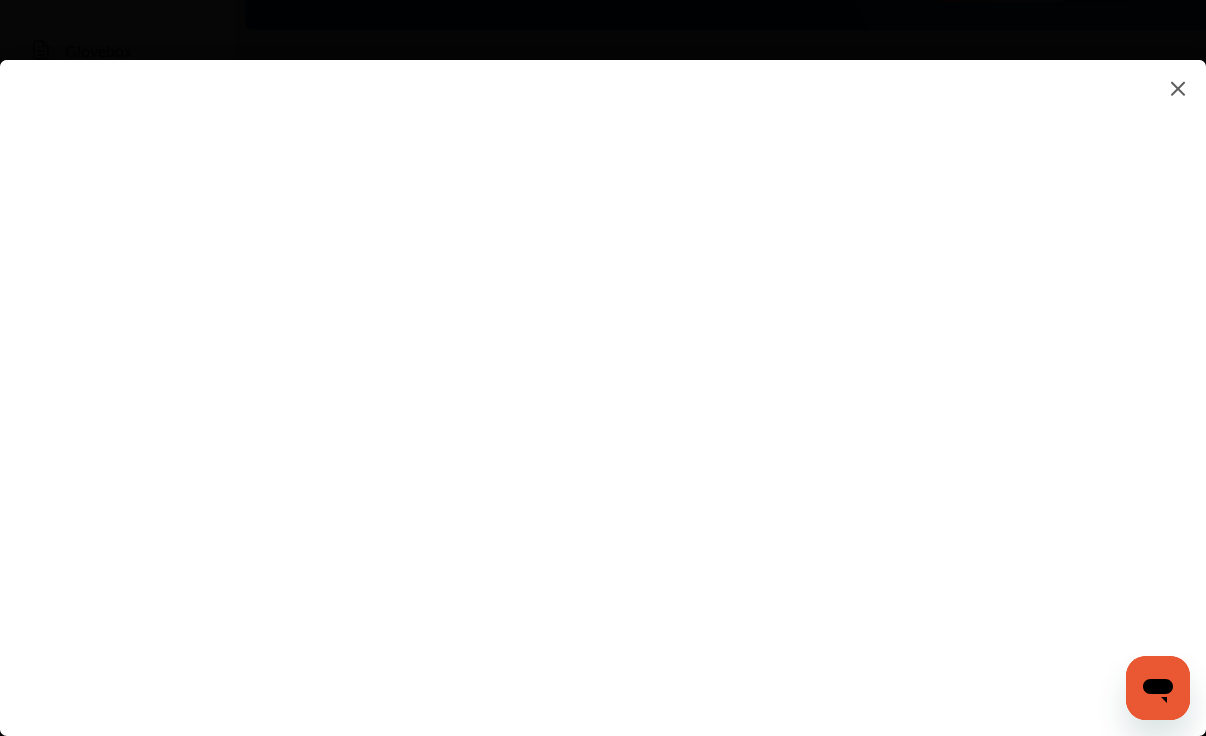 click at bounding box center (603, 378) 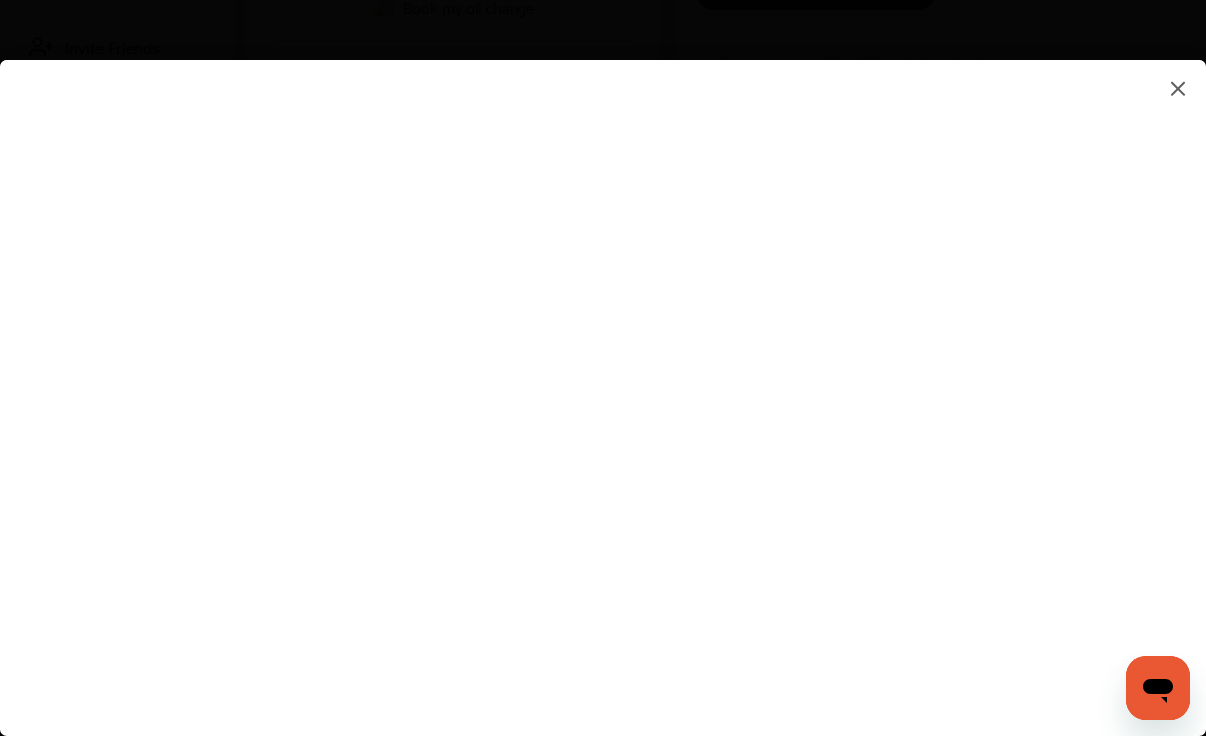 scroll, scrollTop: 559, scrollLeft: 0, axis: vertical 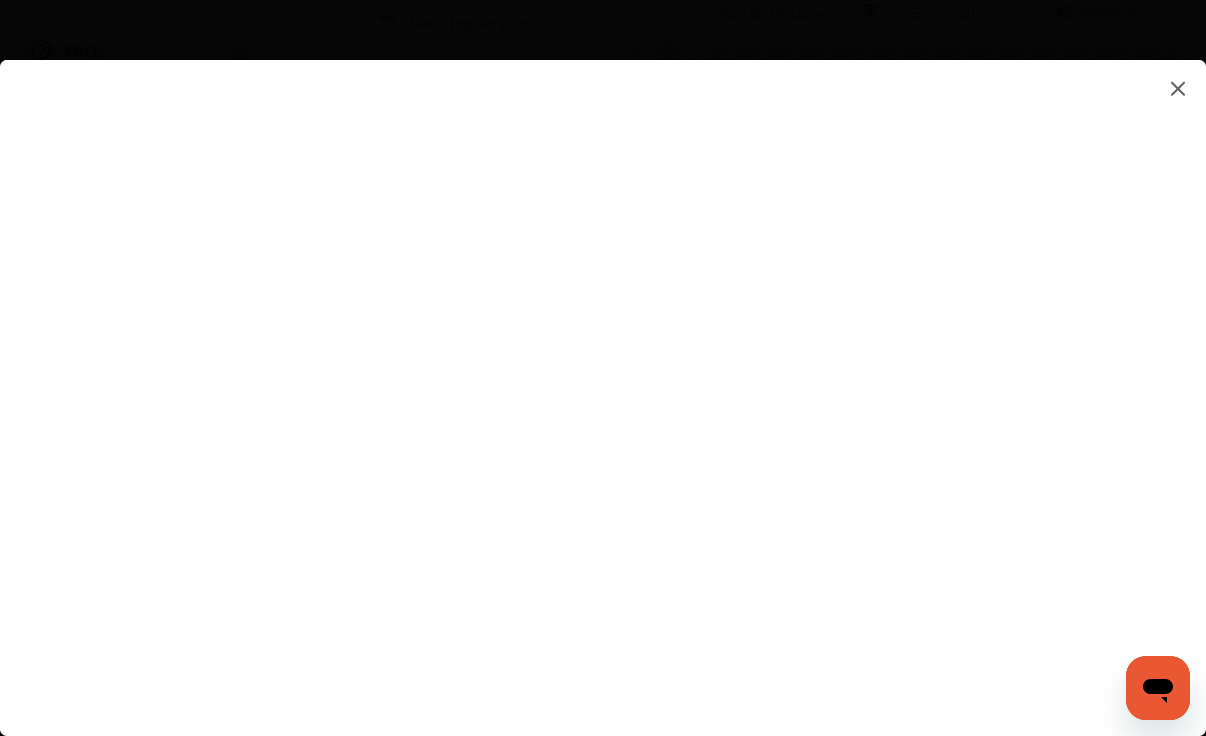 click at bounding box center (603, 378) 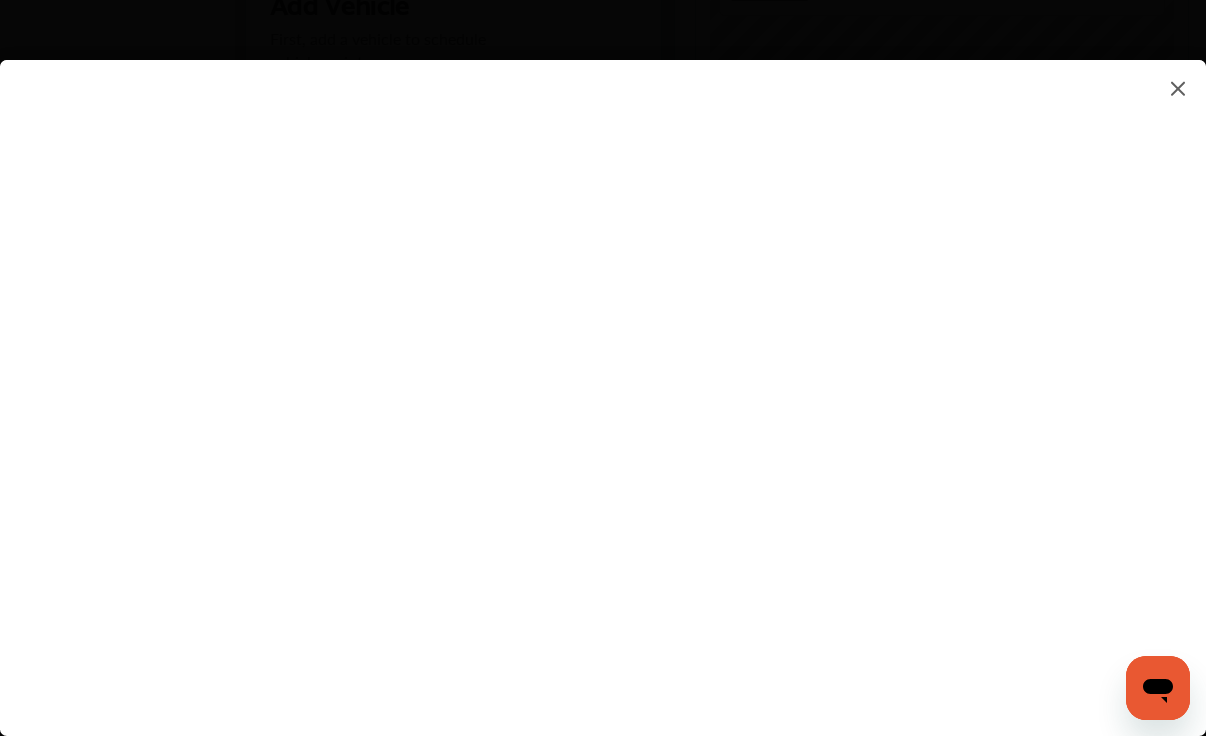 scroll, scrollTop: 650, scrollLeft: 0, axis: vertical 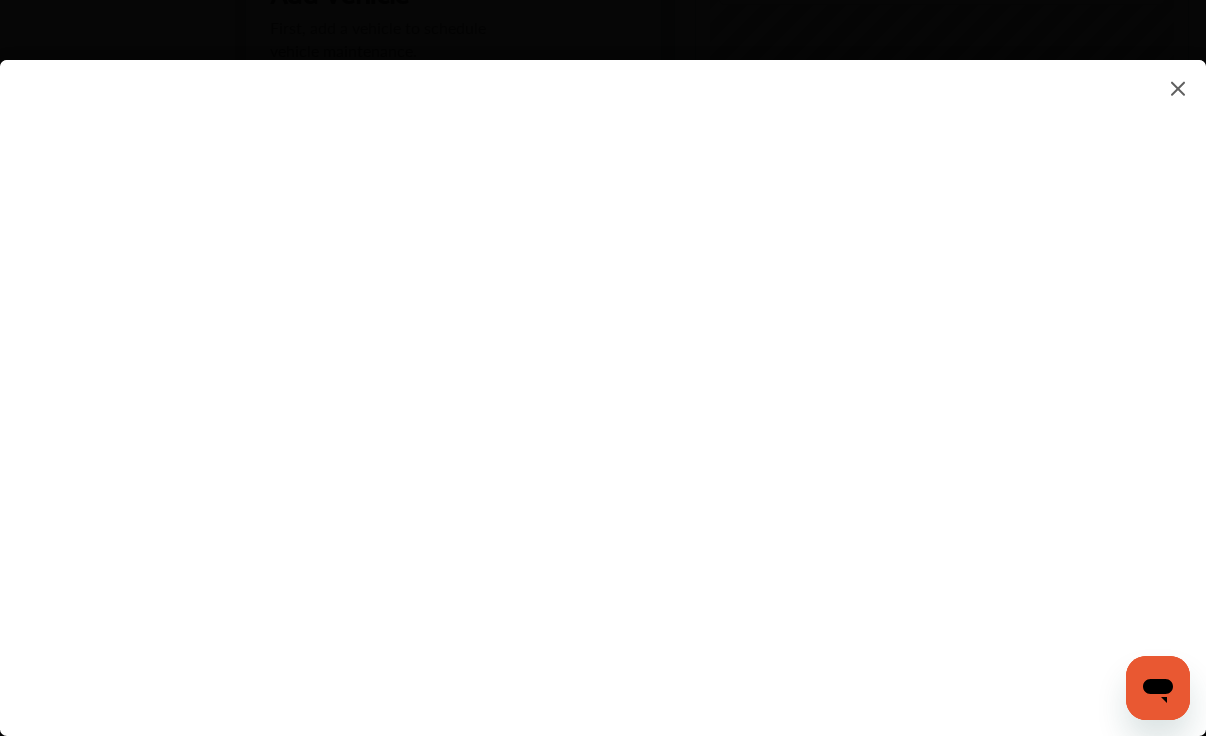 click at bounding box center (603, 378) 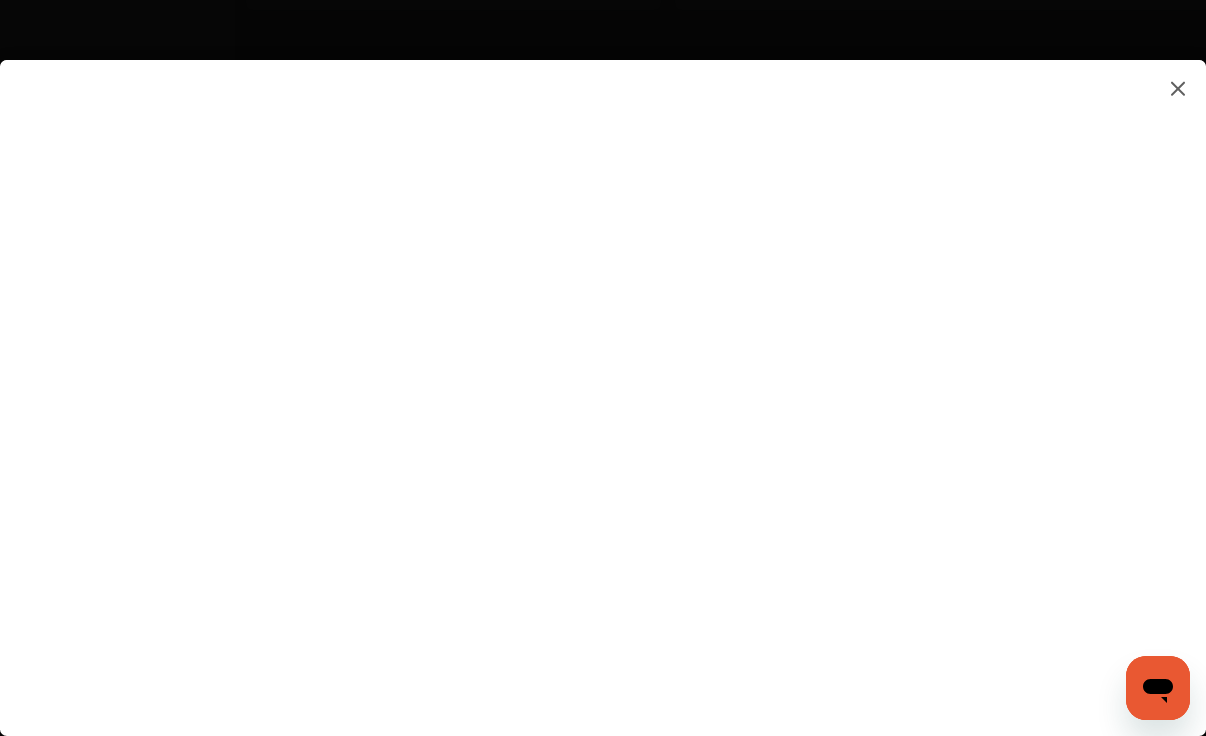 scroll, scrollTop: 1244, scrollLeft: 0, axis: vertical 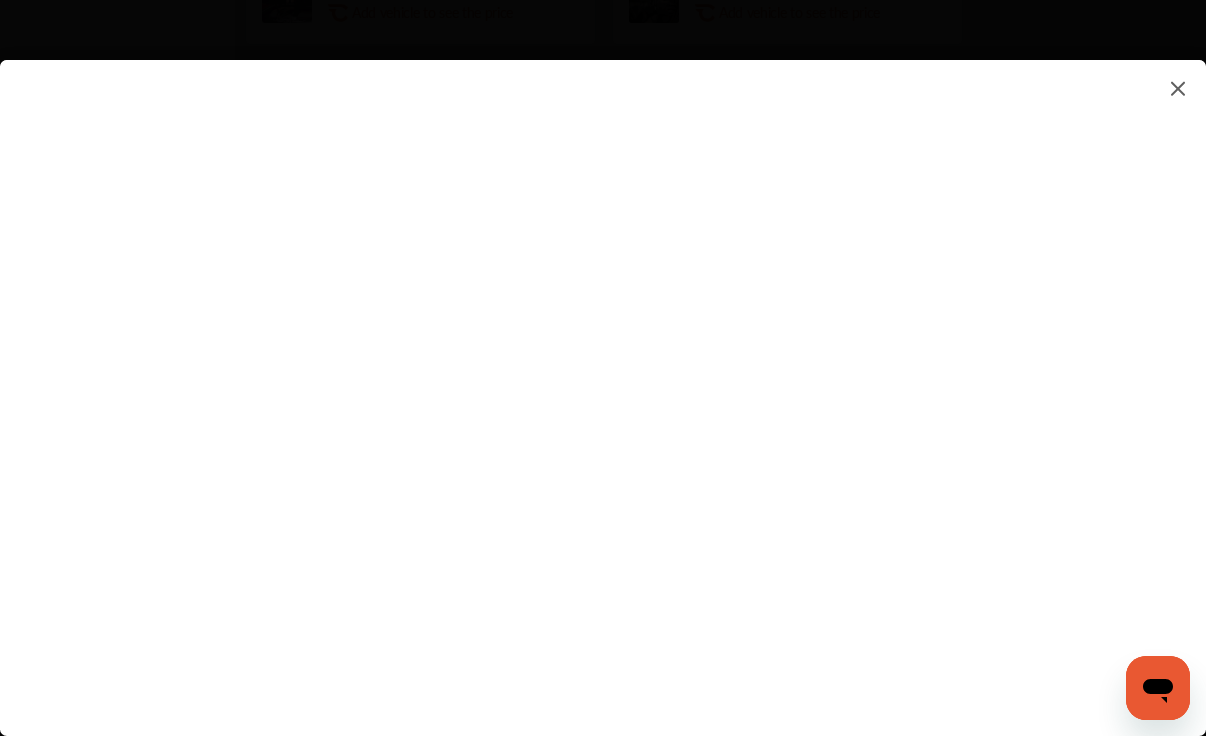 click on "*******" at bounding box center [603, 378] 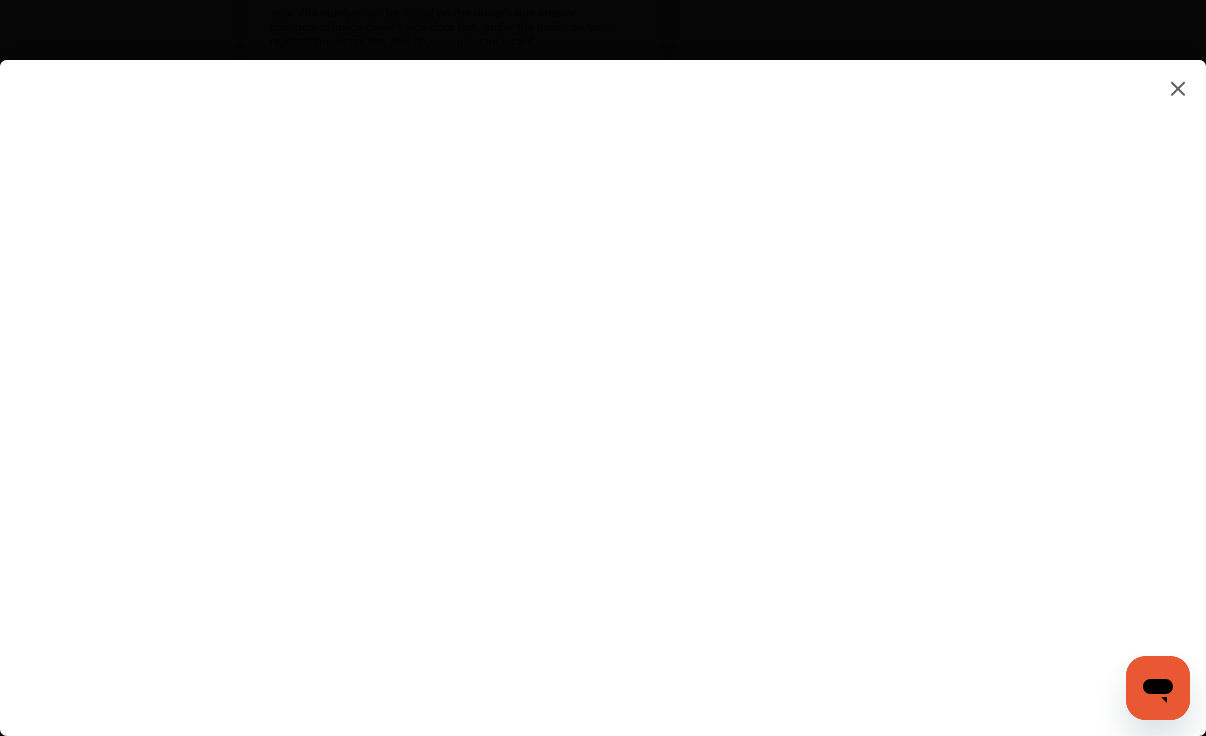 scroll, scrollTop: 954, scrollLeft: 0, axis: vertical 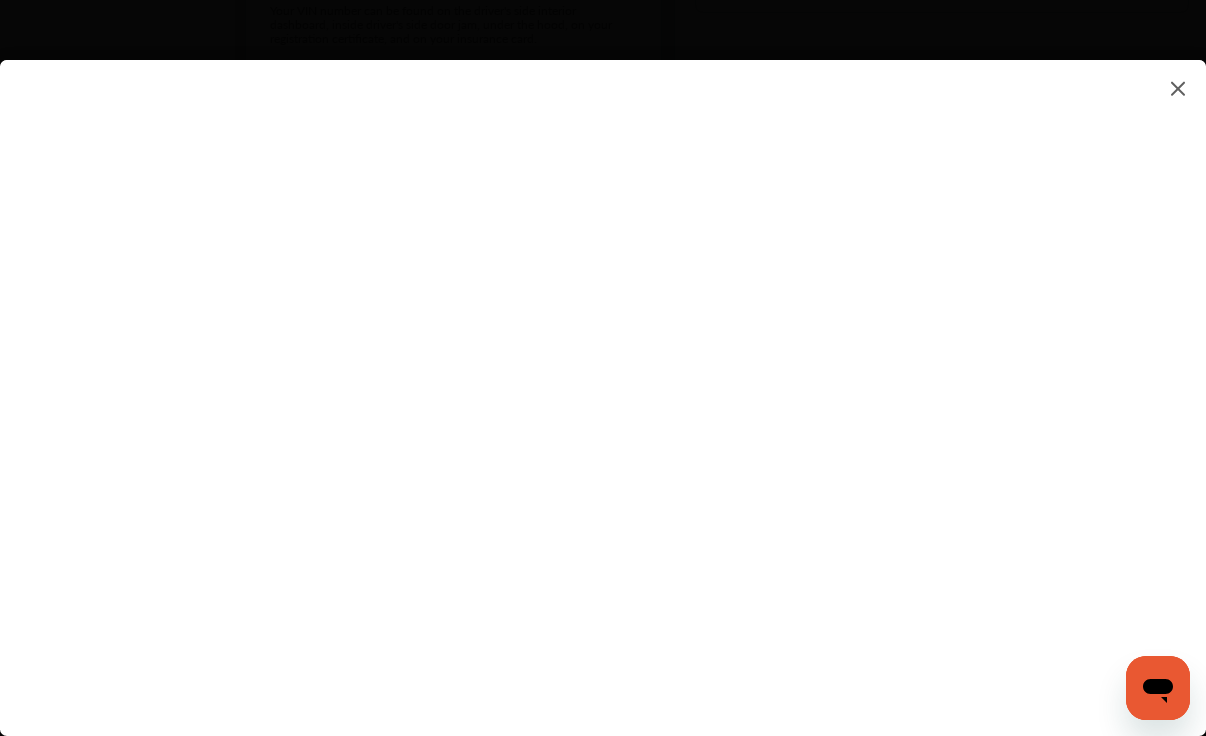 click at bounding box center [603, 378] 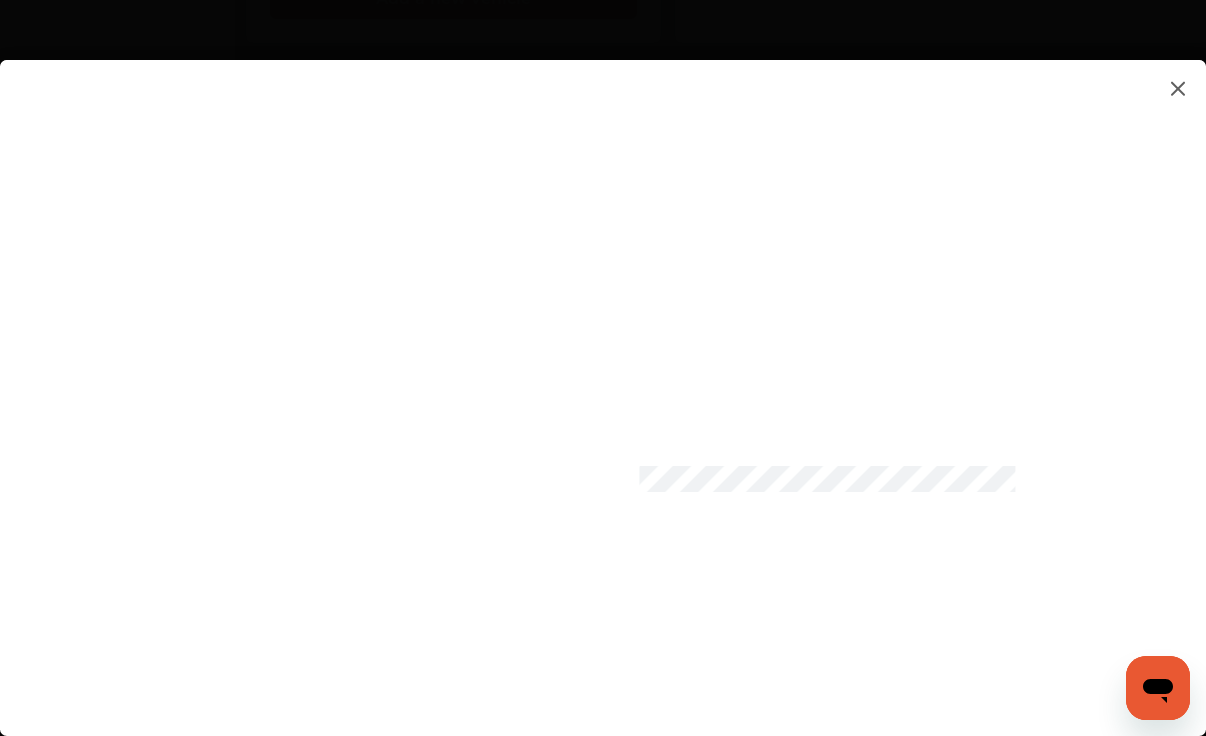 scroll, scrollTop: 1046, scrollLeft: 0, axis: vertical 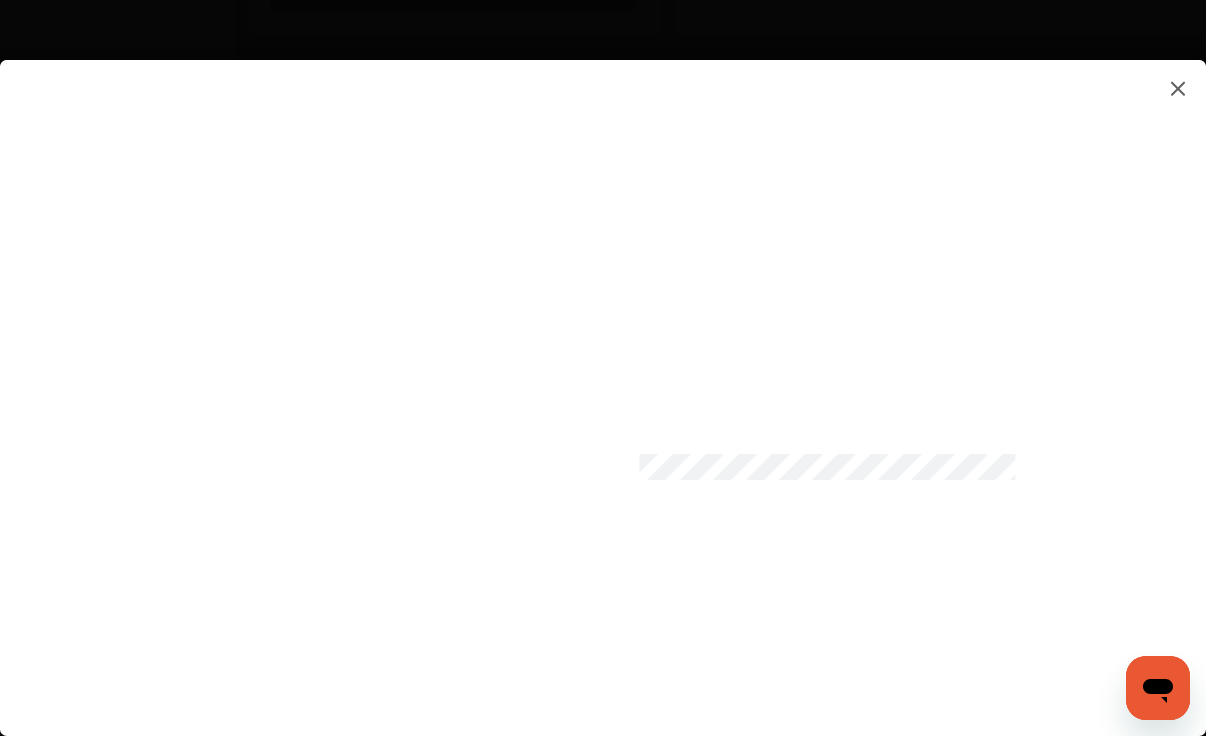 click at bounding box center (603, 378) 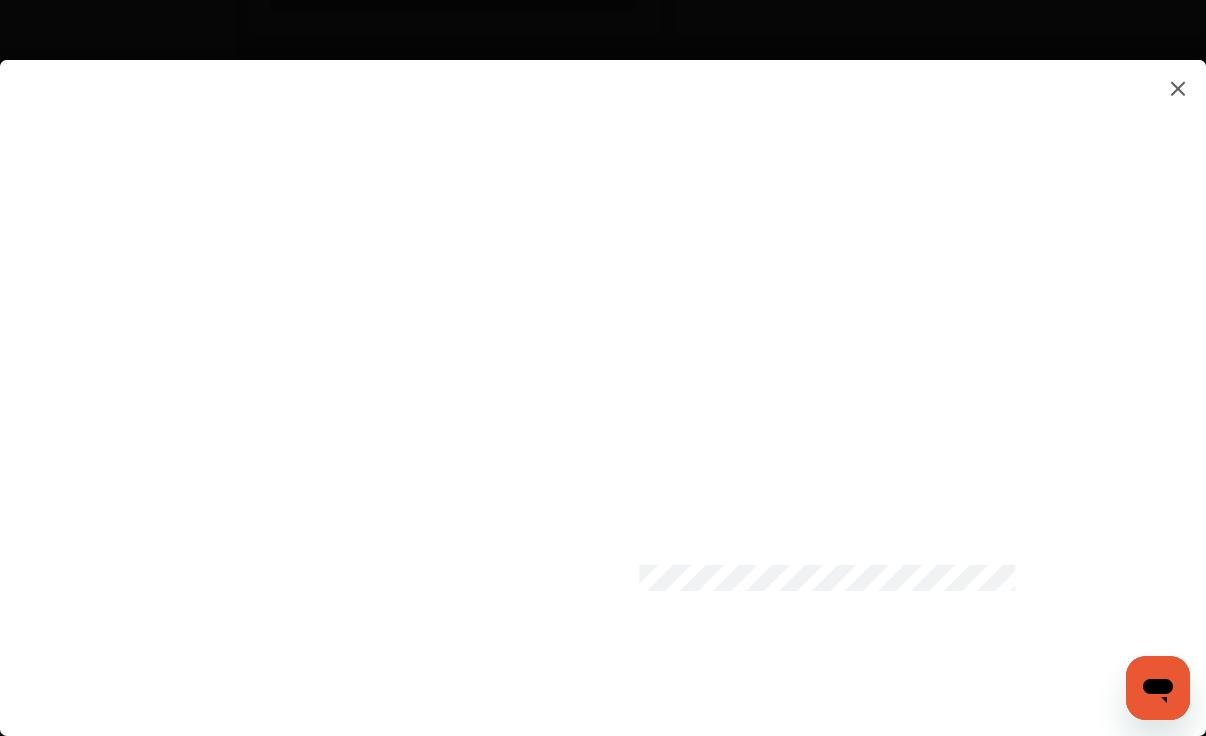 click at bounding box center [603, 378] 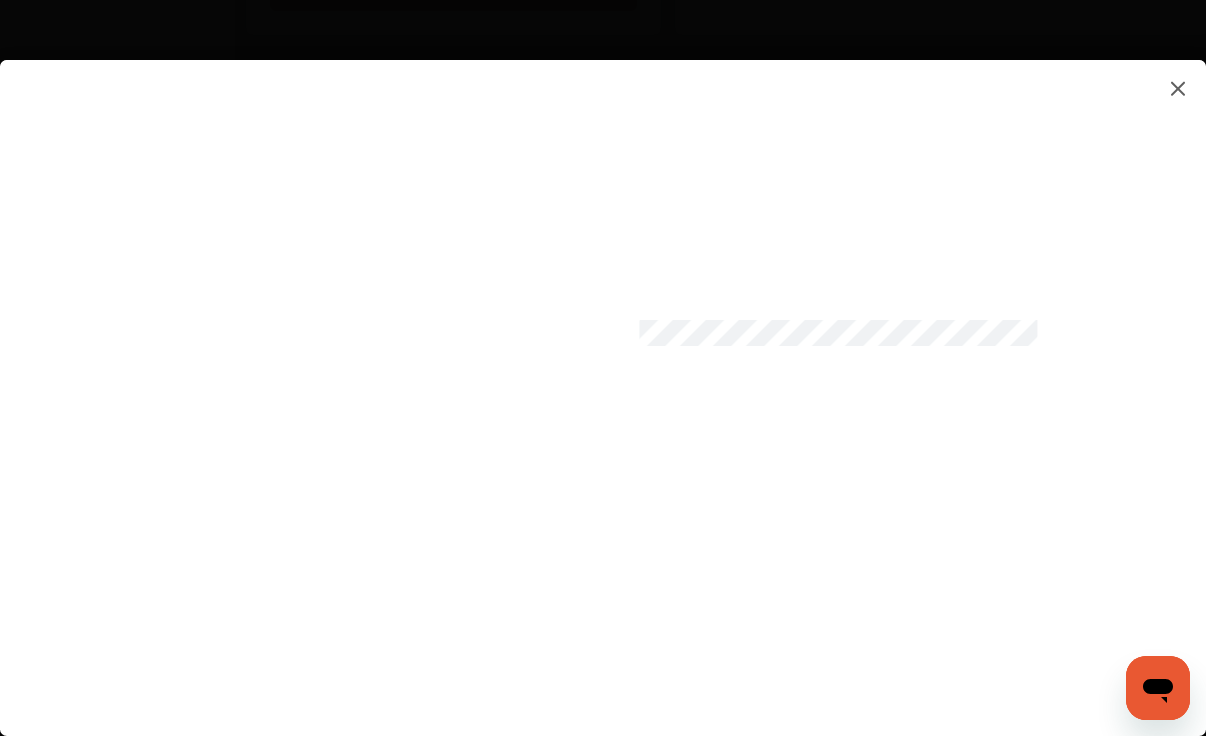 scroll, scrollTop: 1147, scrollLeft: 0, axis: vertical 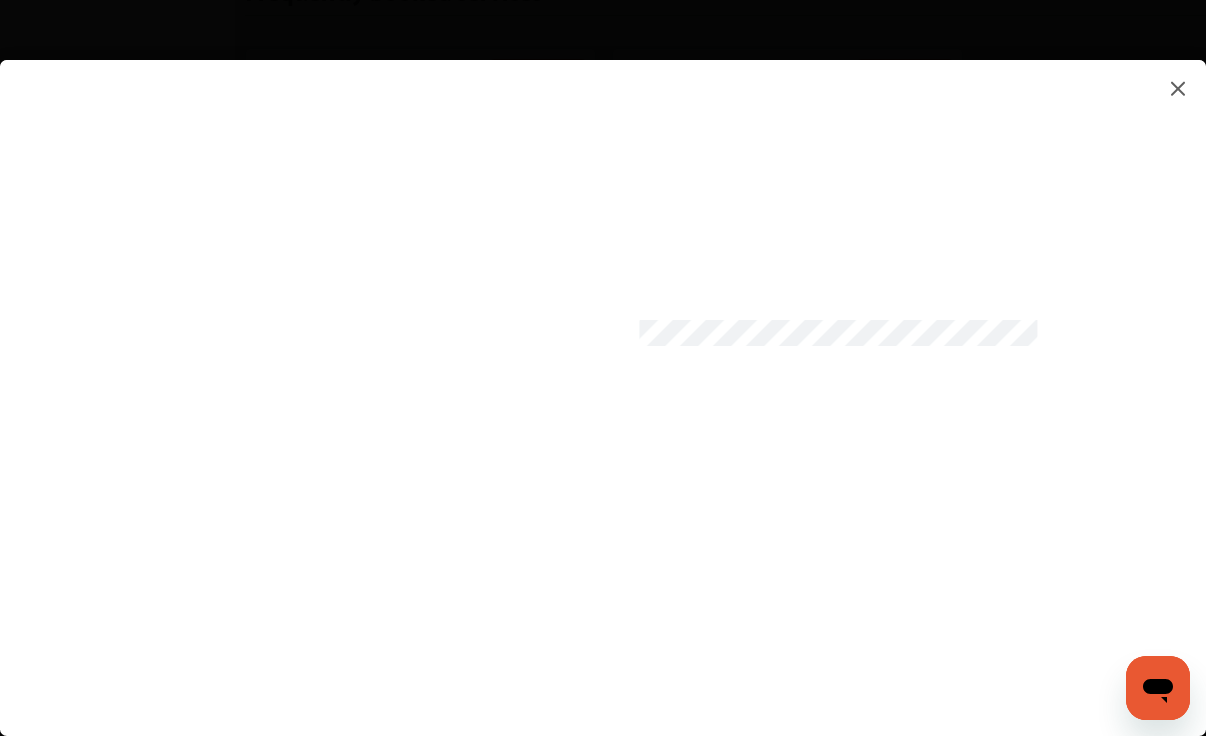 click at bounding box center [603, 378] 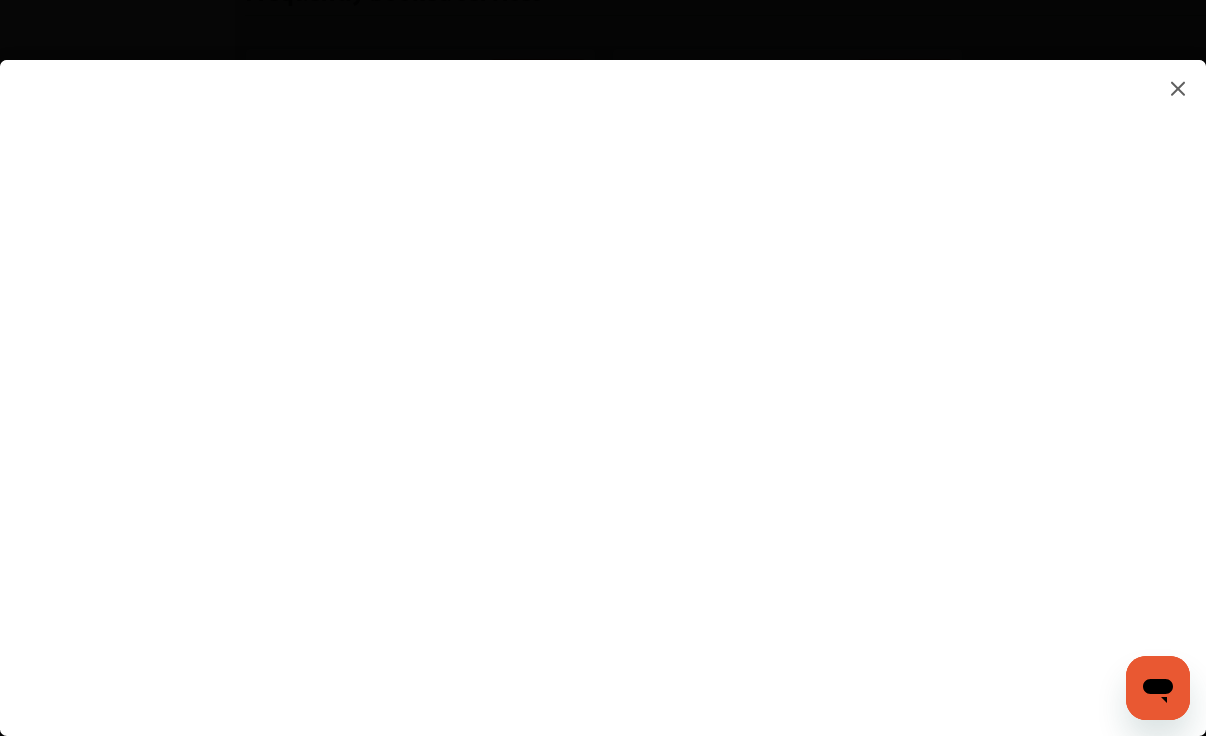click at bounding box center [603, 378] 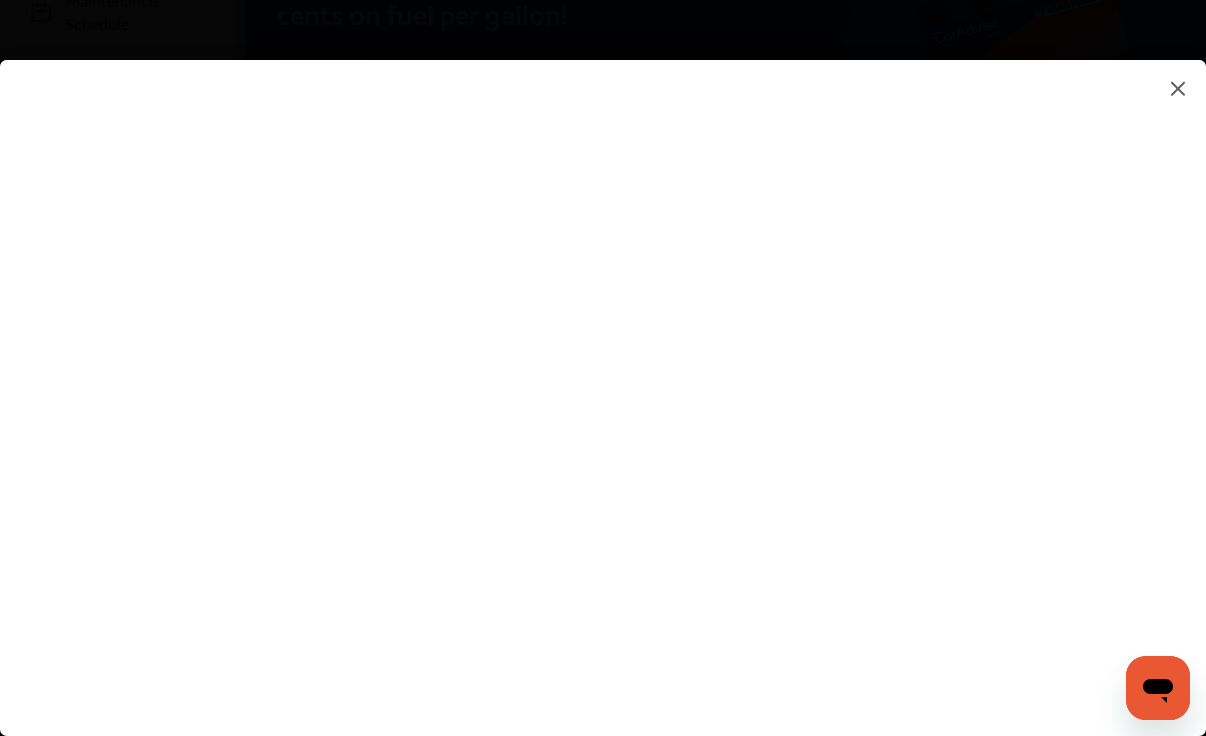 scroll, scrollTop: 234, scrollLeft: 0, axis: vertical 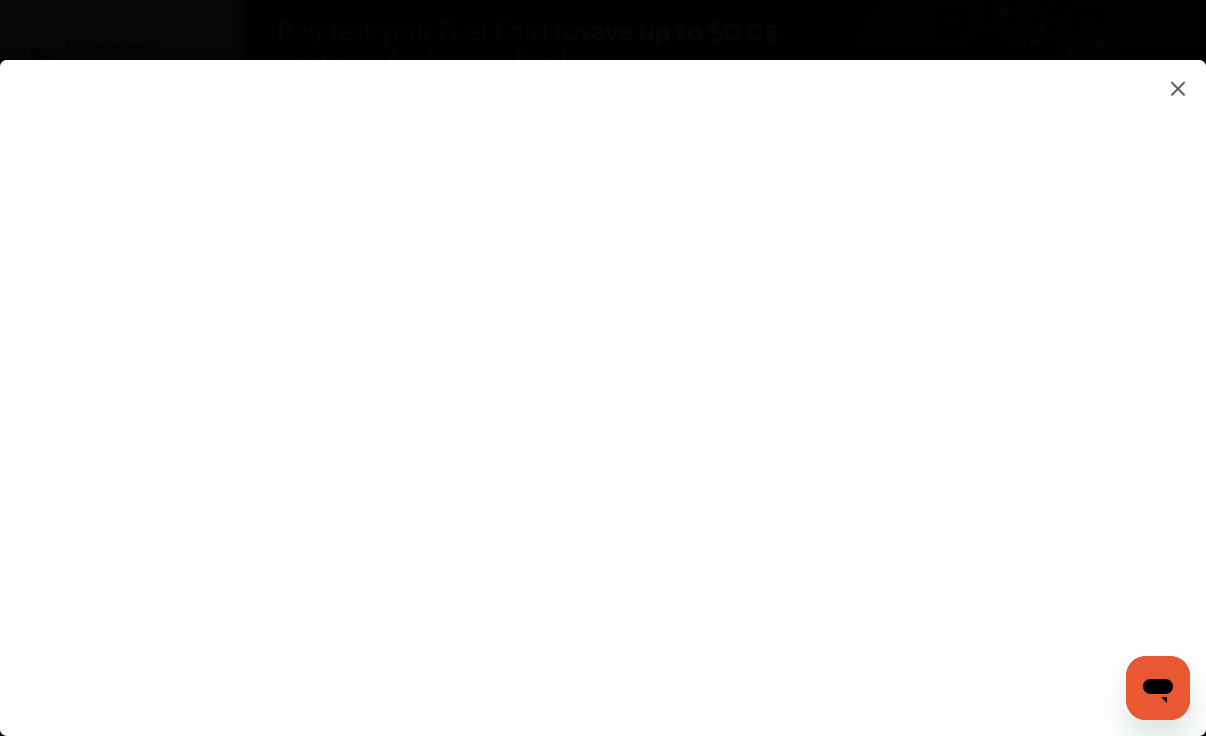 click at bounding box center (603, 378) 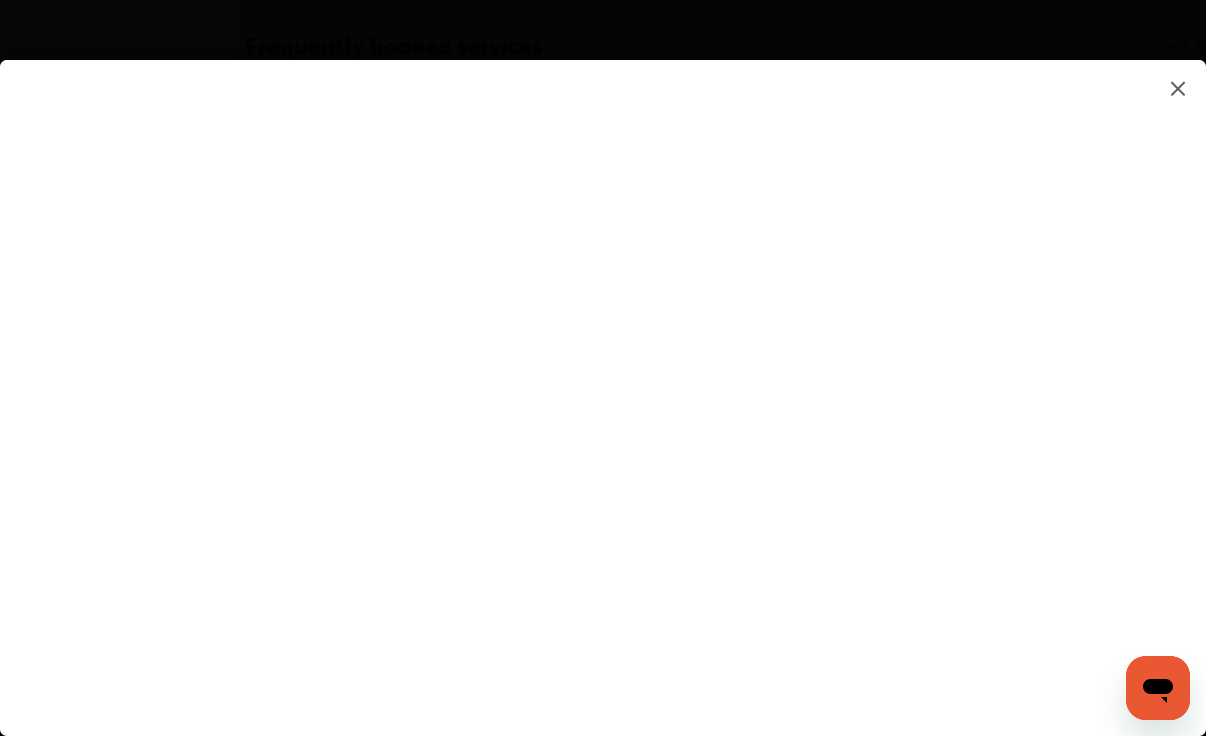scroll, scrollTop: 1142, scrollLeft: 0, axis: vertical 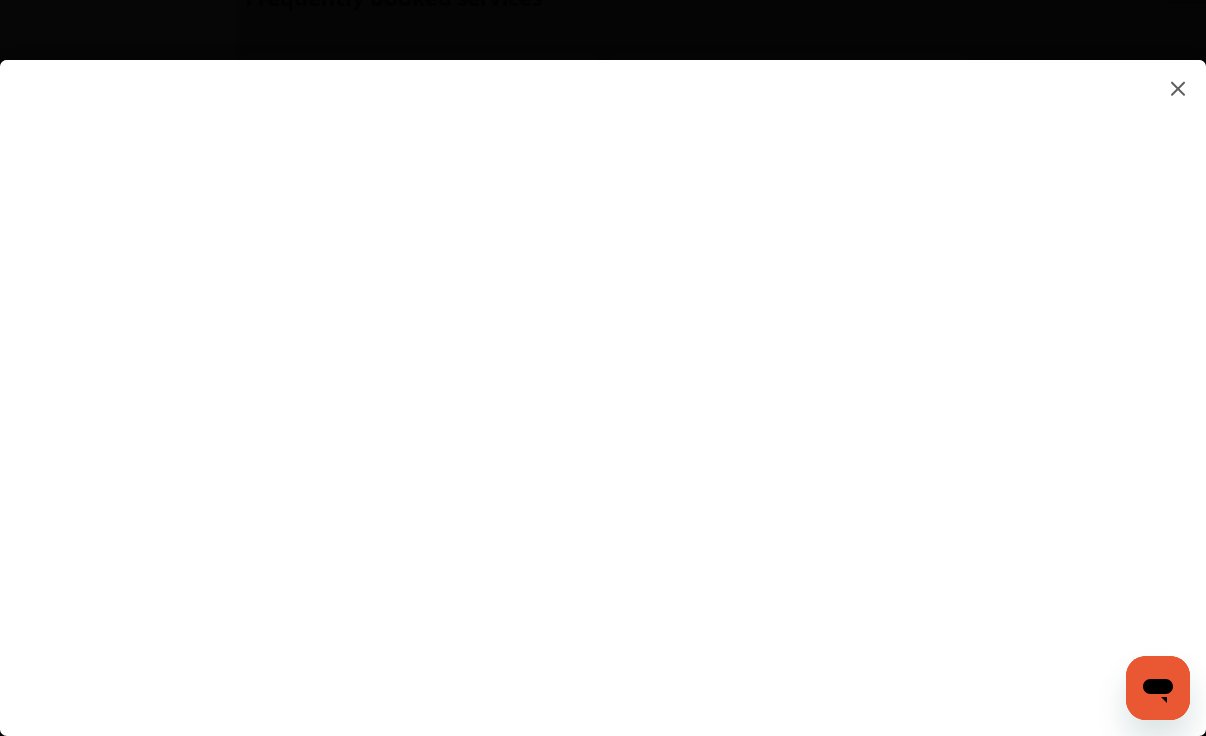 click at bounding box center (603, 378) 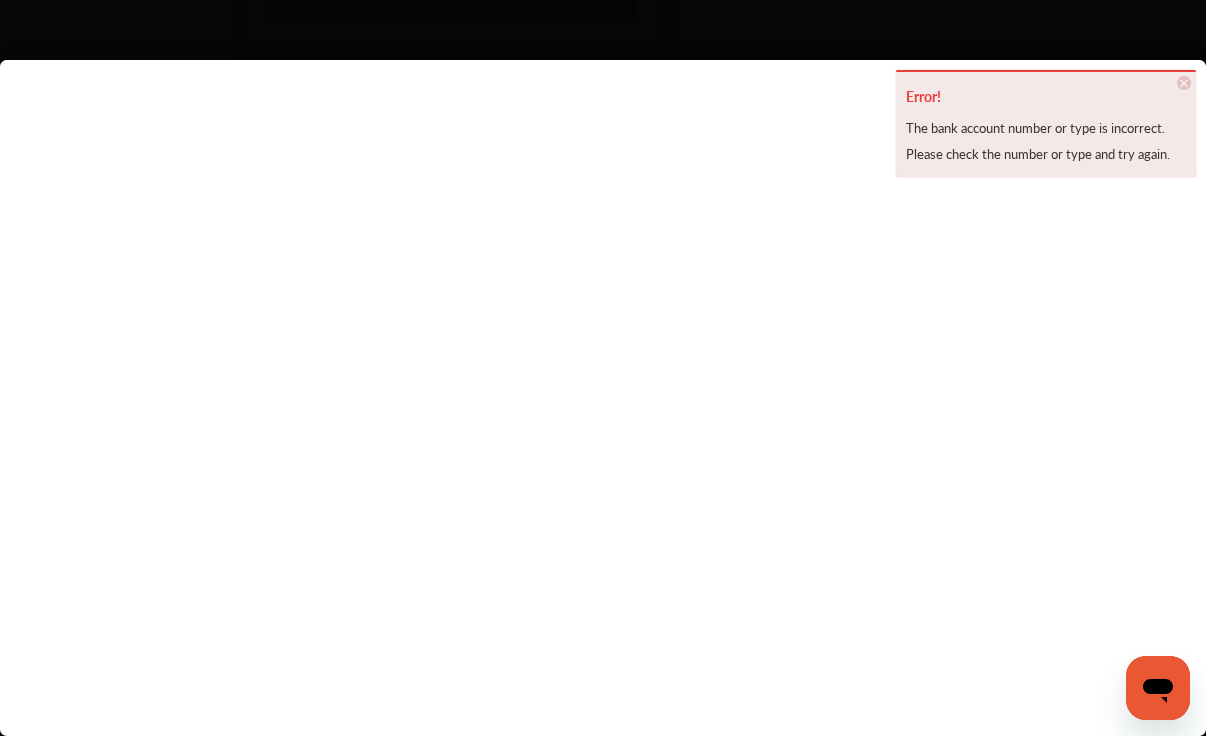 scroll, scrollTop: 1059, scrollLeft: 0, axis: vertical 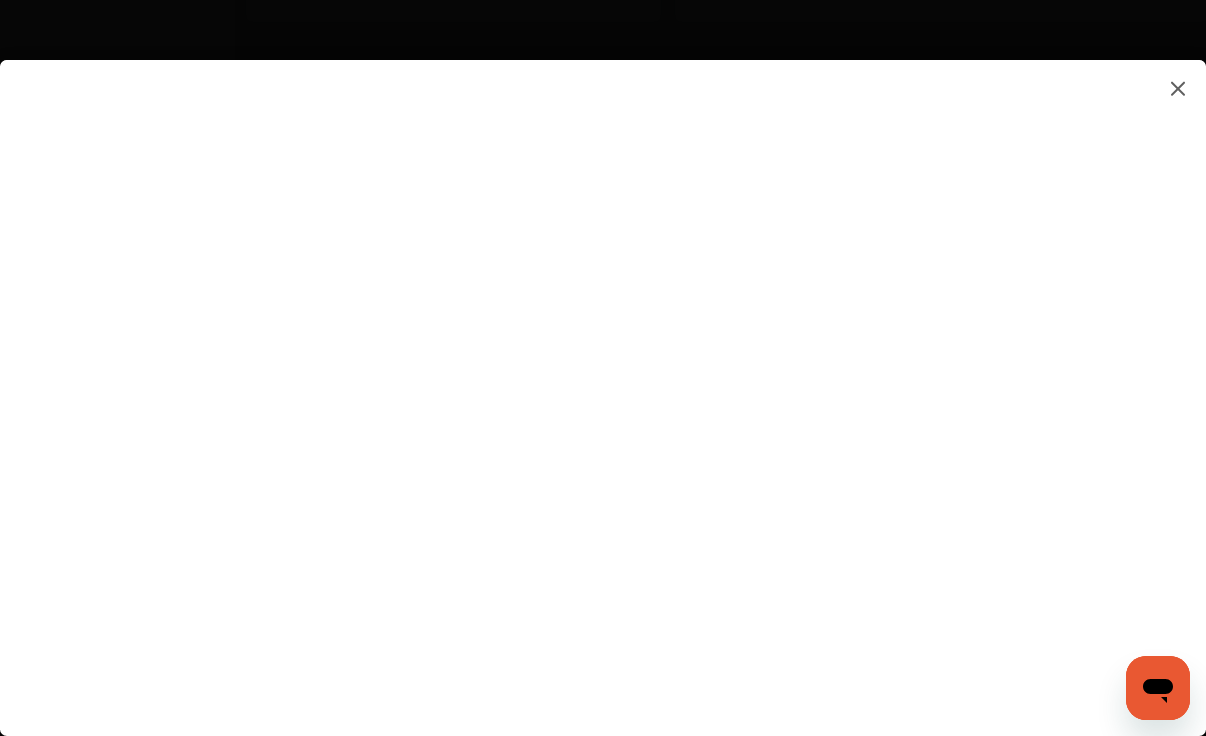 click at bounding box center [603, 378] 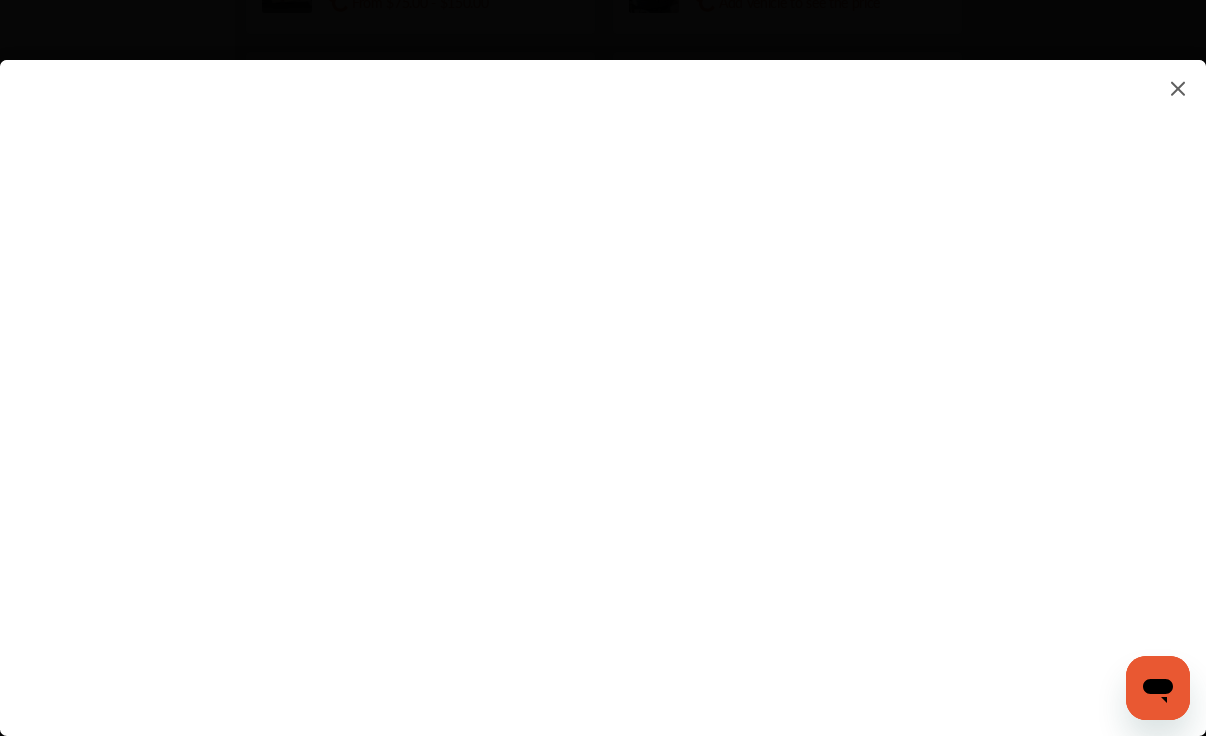 scroll, scrollTop: 1384, scrollLeft: 0, axis: vertical 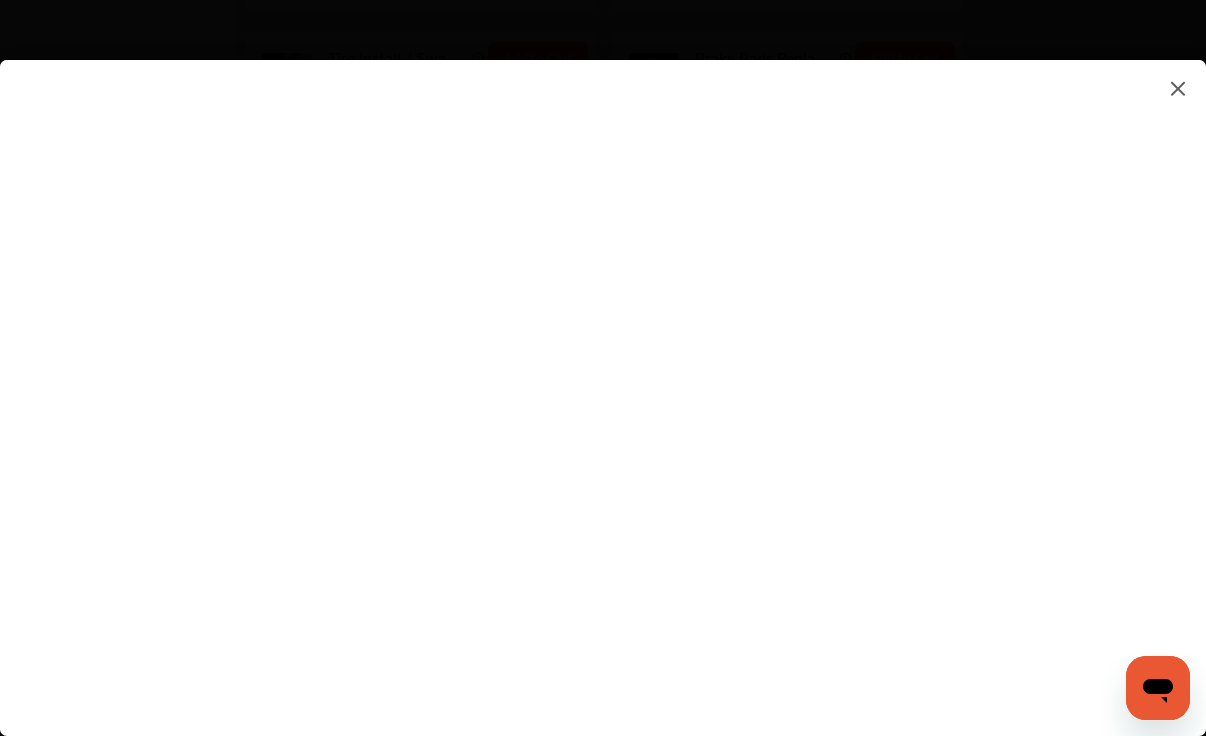 click at bounding box center [603, 378] 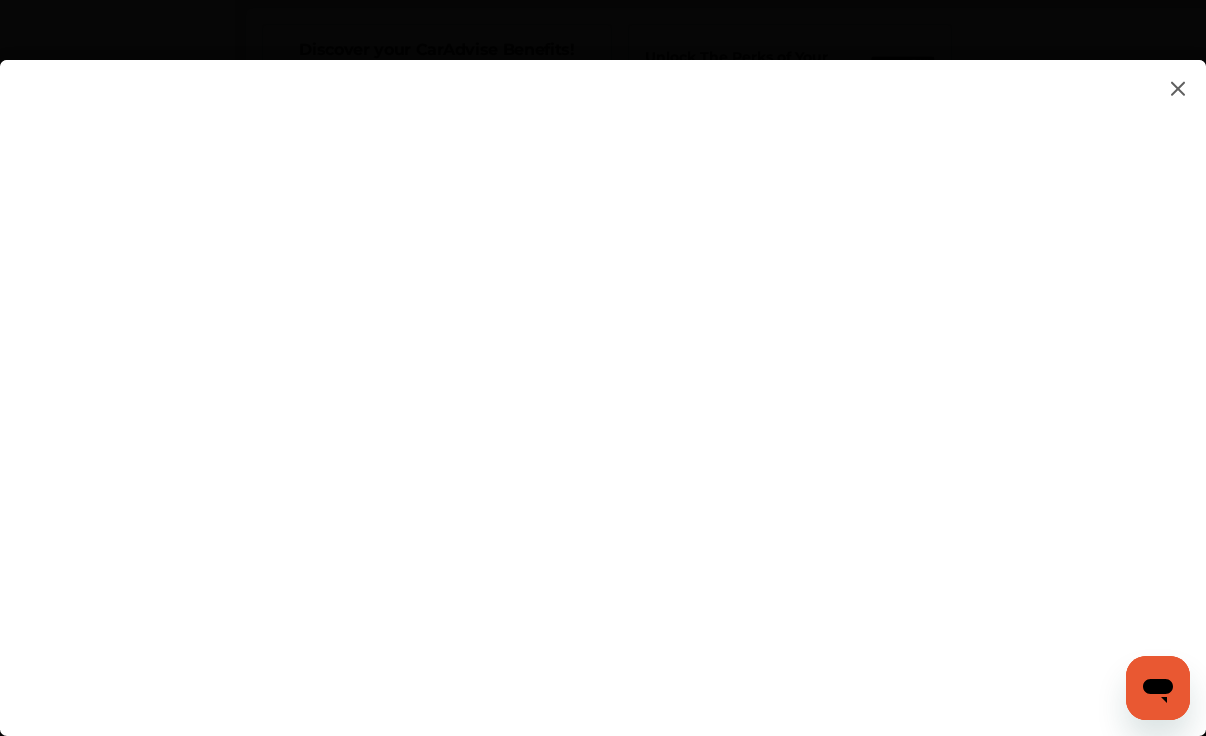 scroll, scrollTop: 1714, scrollLeft: 0, axis: vertical 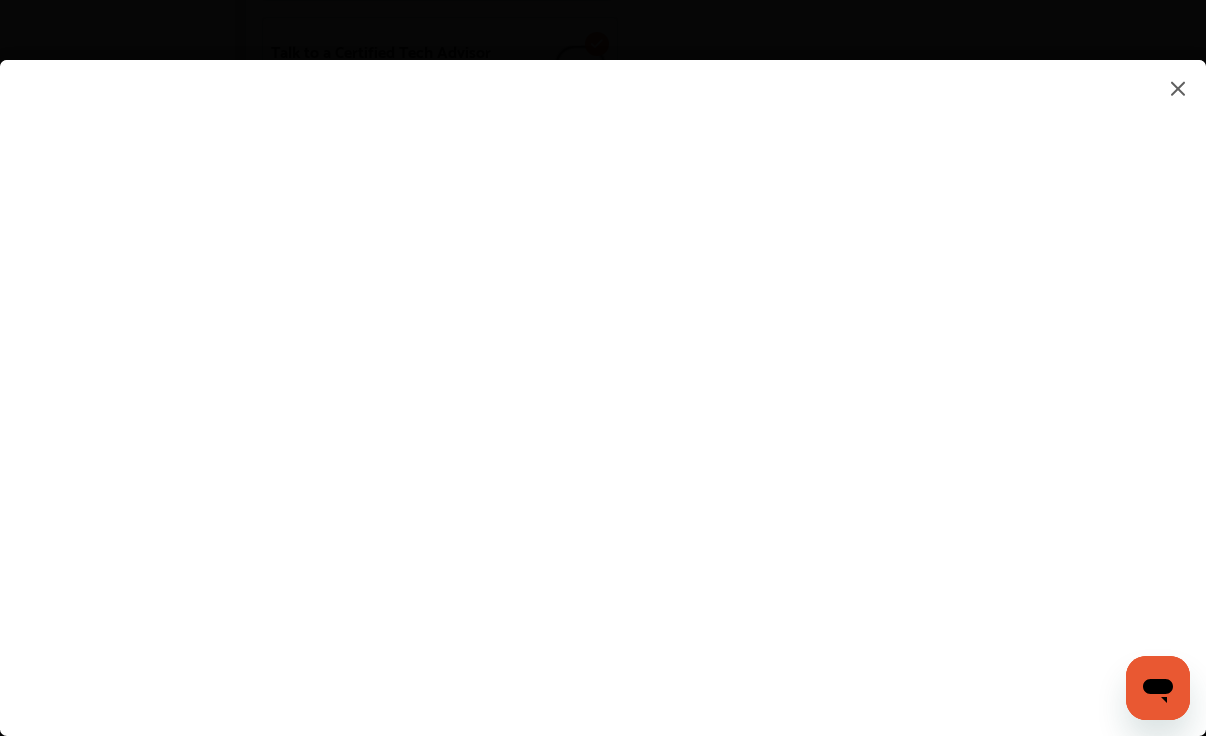 click at bounding box center (603, 378) 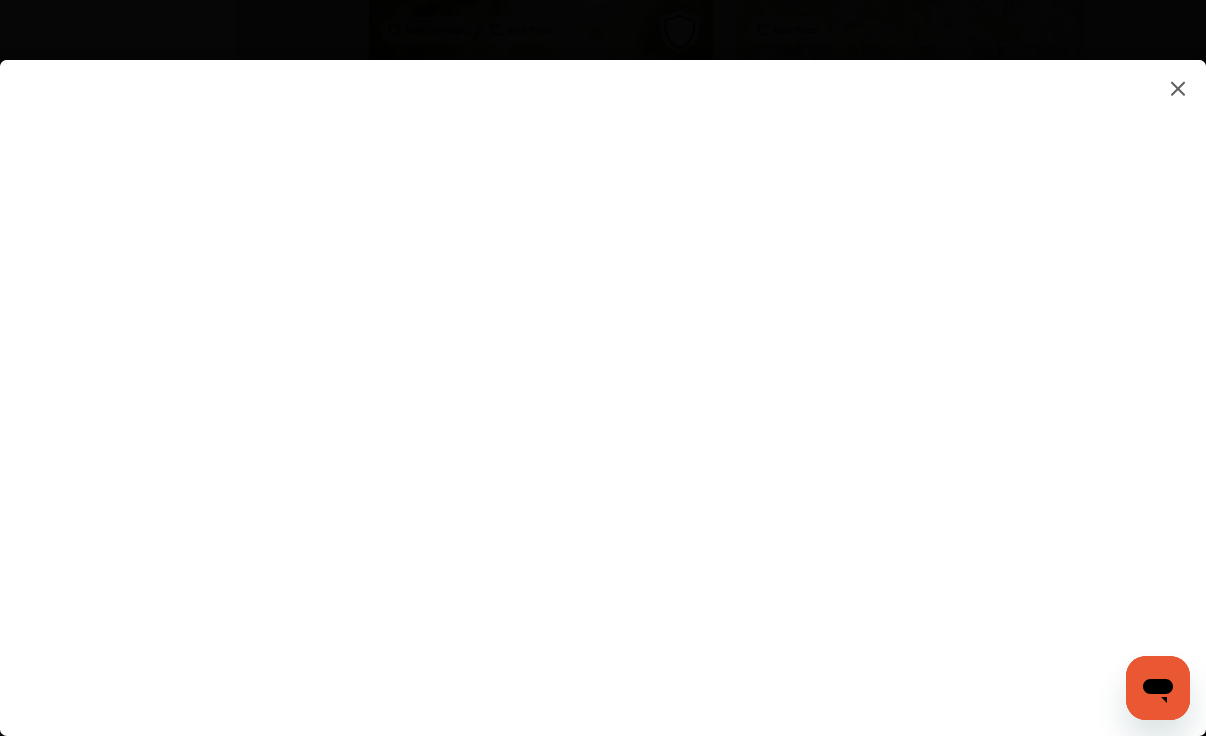 scroll, scrollTop: 2325, scrollLeft: 0, axis: vertical 